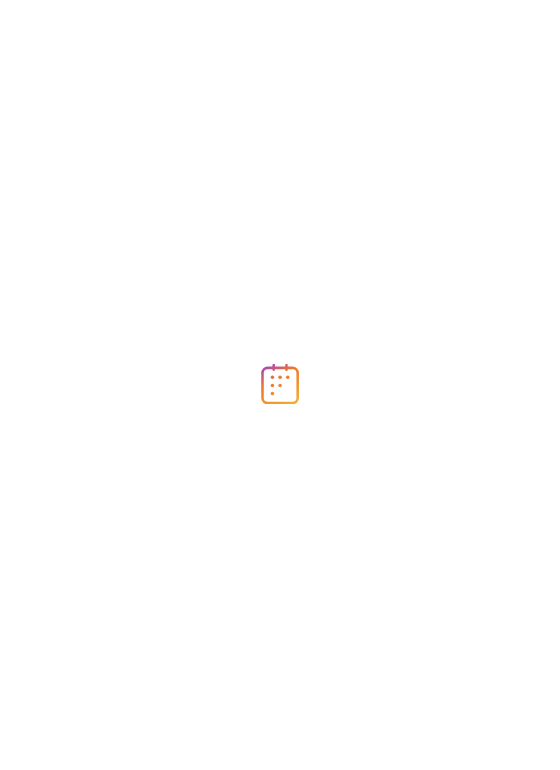 scroll, scrollTop: 0, scrollLeft: 0, axis: both 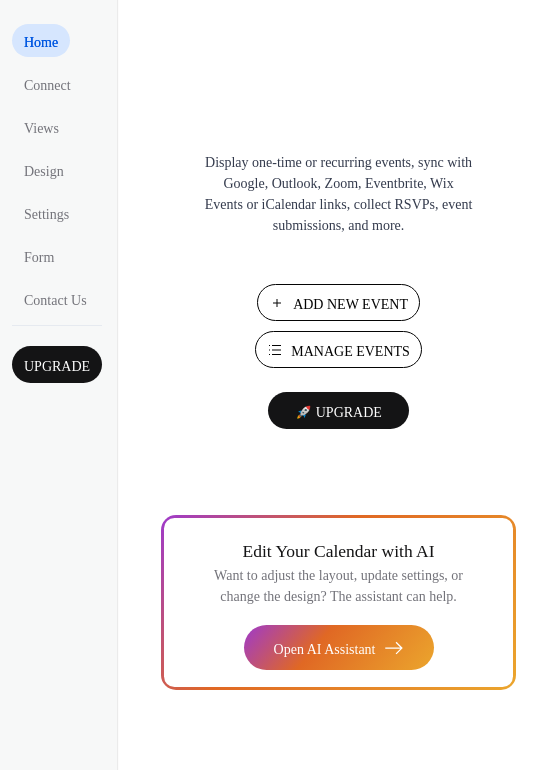 click on "Add New Event" at bounding box center [350, 304] 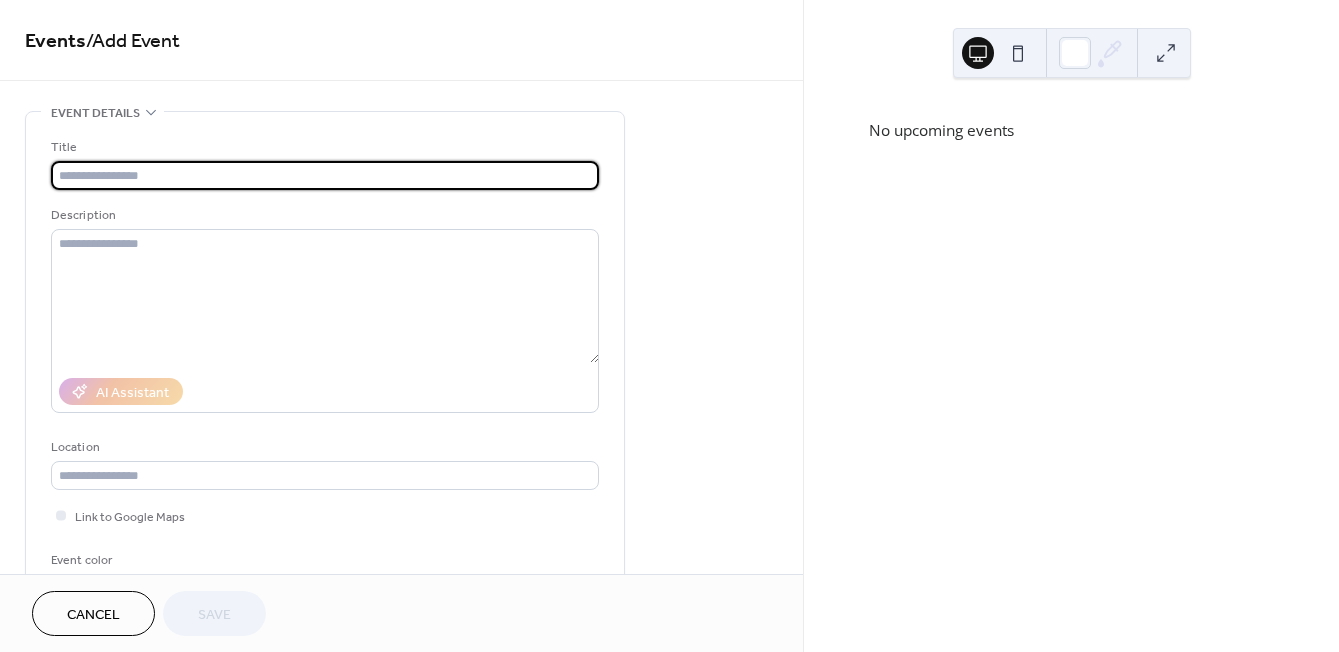 scroll, scrollTop: 0, scrollLeft: 0, axis: both 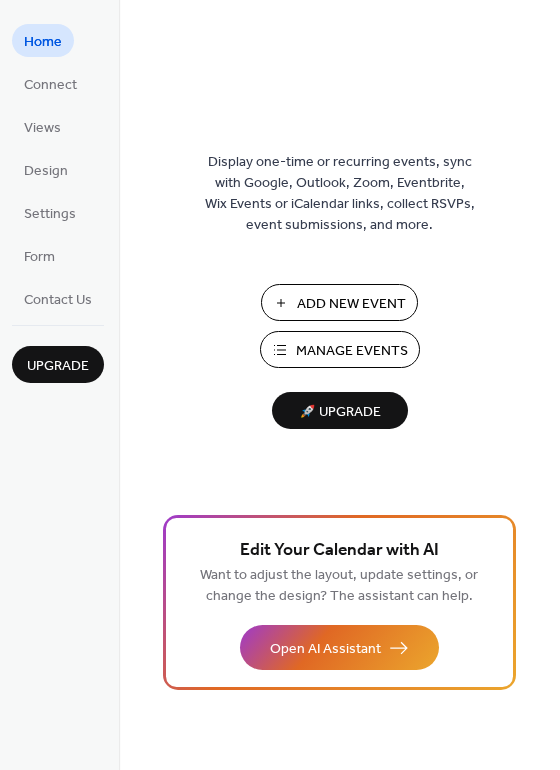 click on "Add New Event" at bounding box center (351, 304) 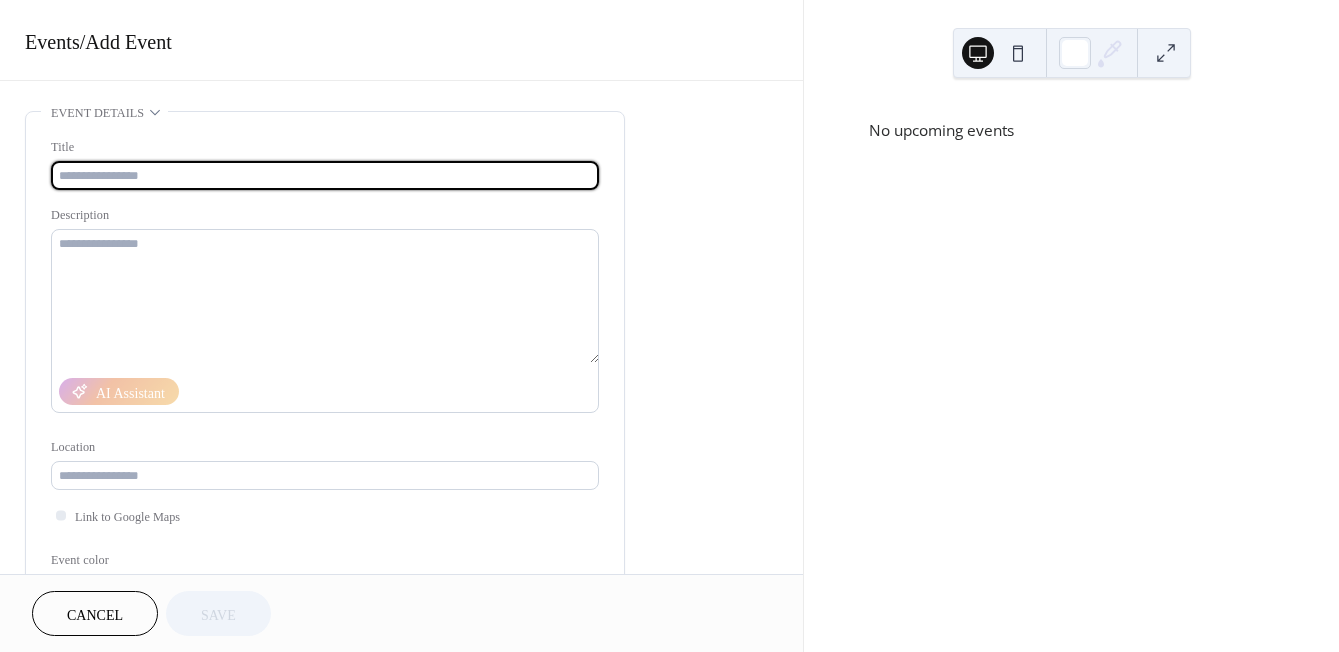 scroll, scrollTop: 0, scrollLeft: 0, axis: both 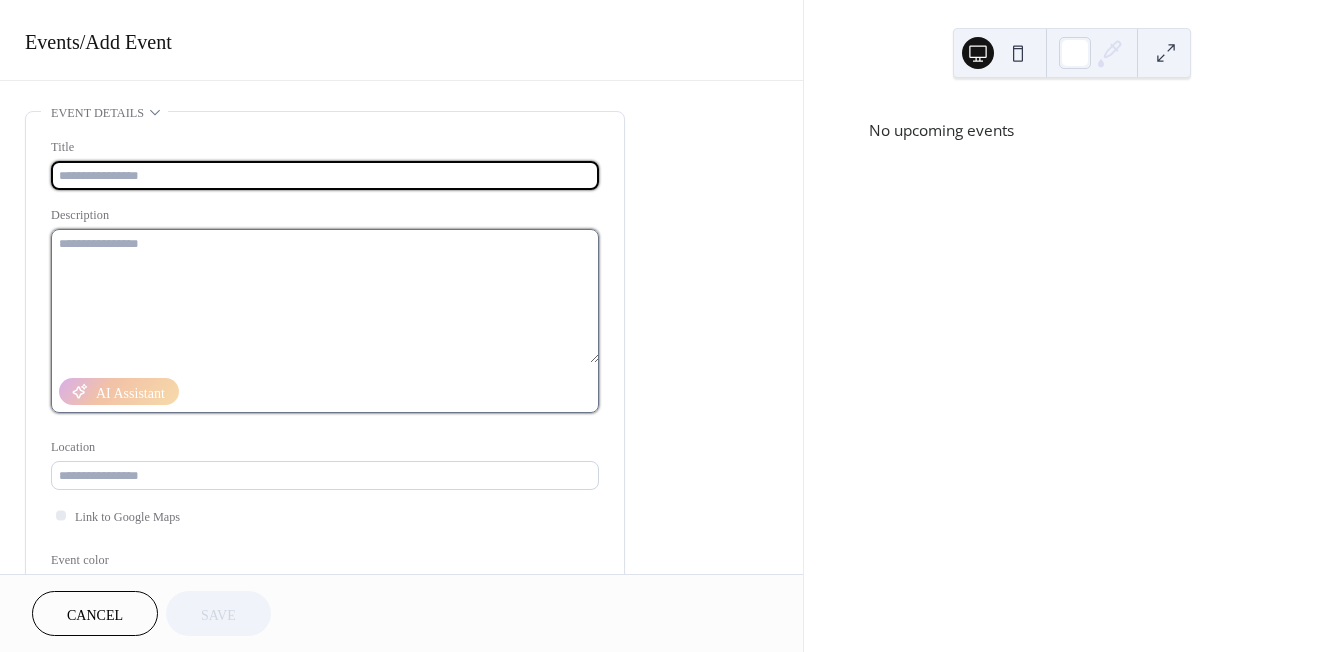 click at bounding box center [325, 296] 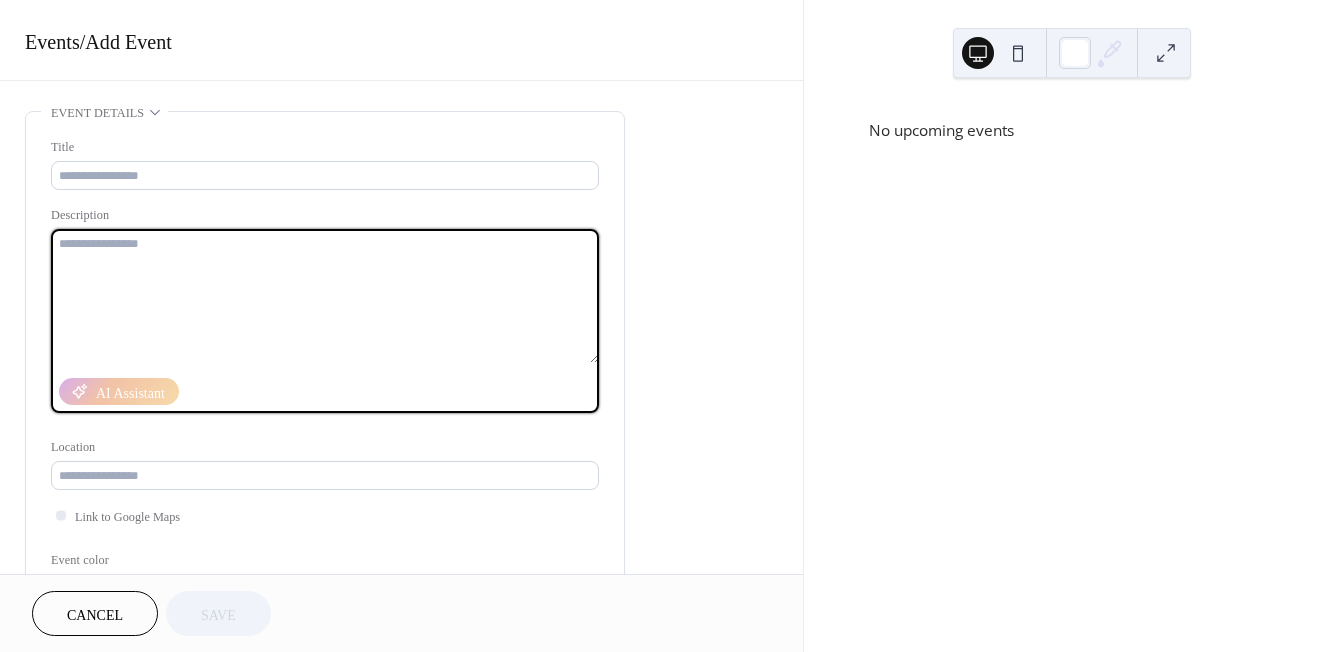 paste on "**********" 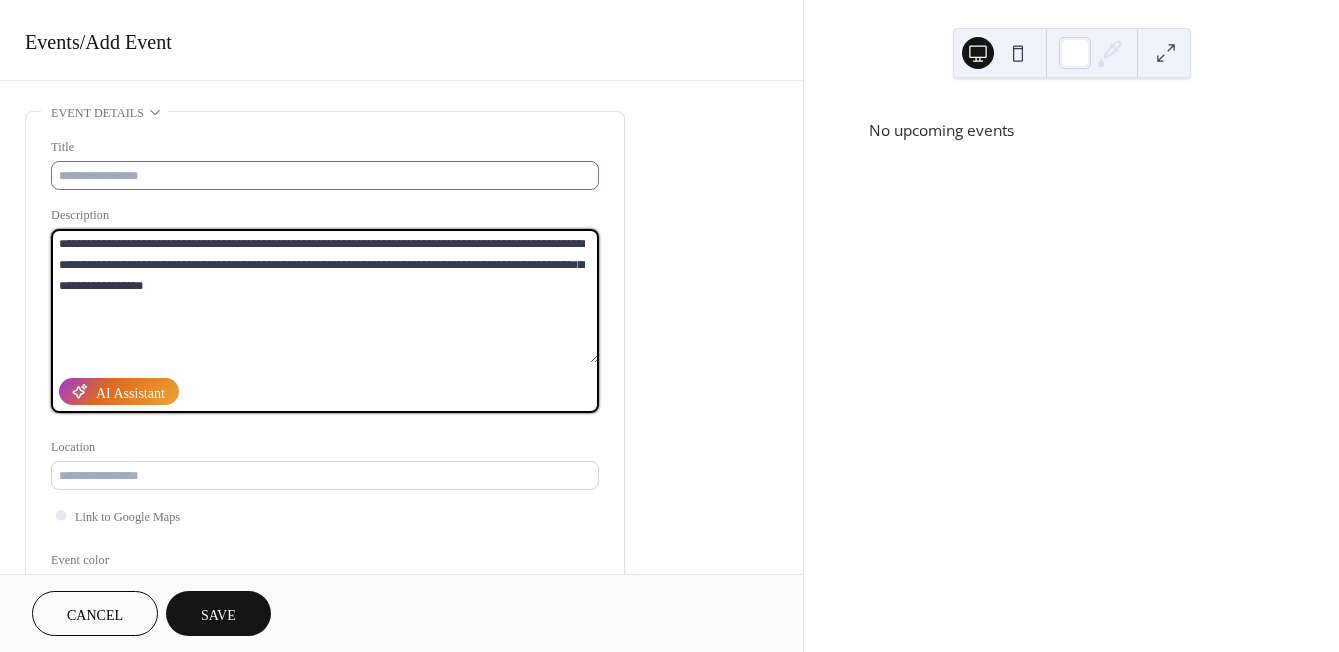 type on "**********" 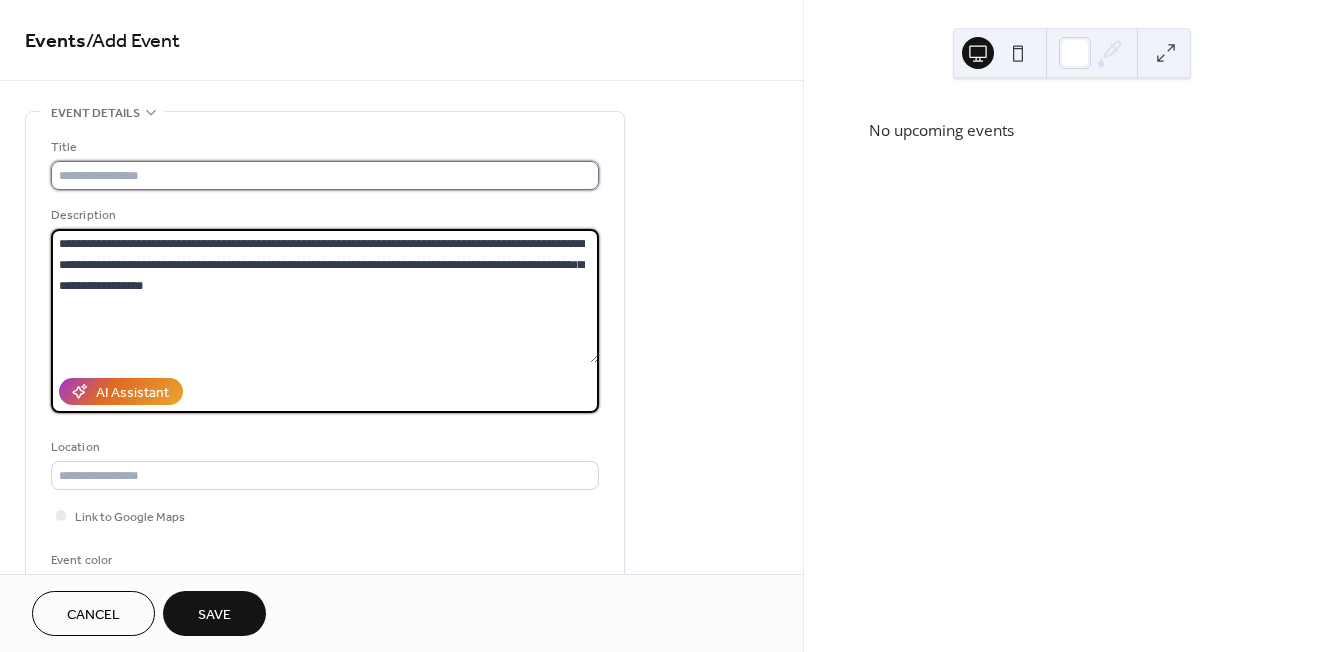 click at bounding box center [325, 175] 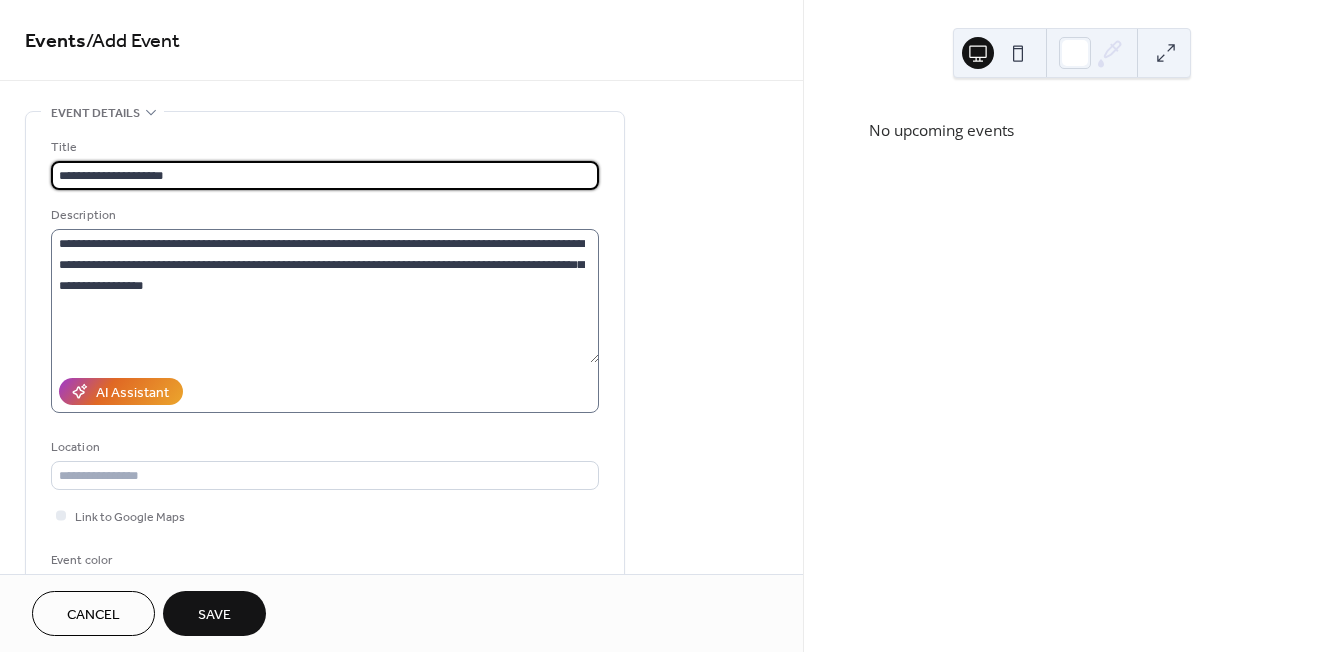 type on "**********" 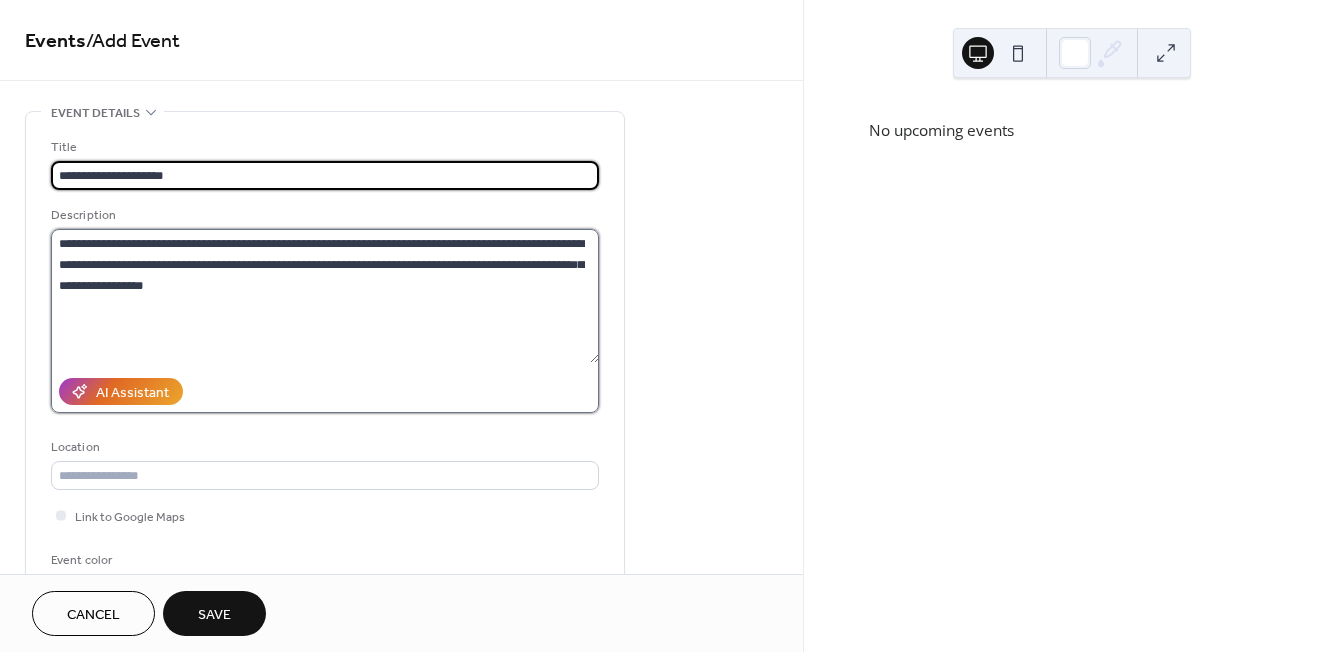 click on "**********" at bounding box center (325, 296) 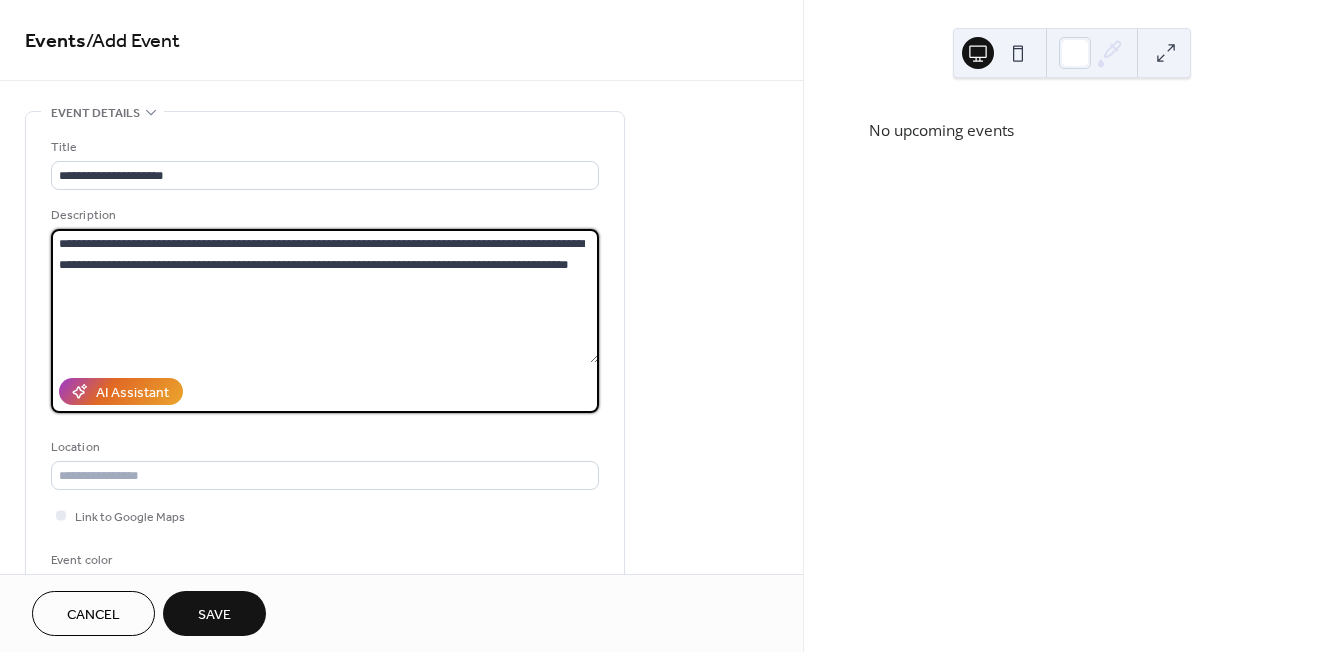 click on "**********" at bounding box center [325, 296] 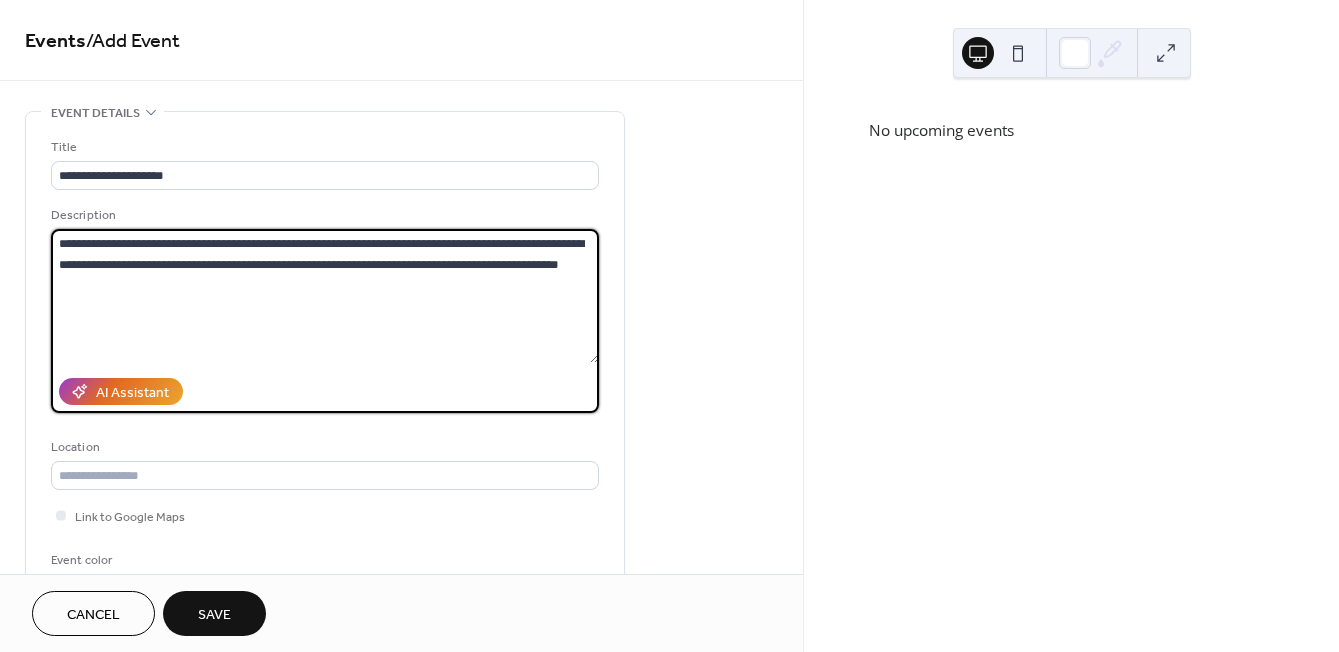 click on "**********" at bounding box center (325, 296) 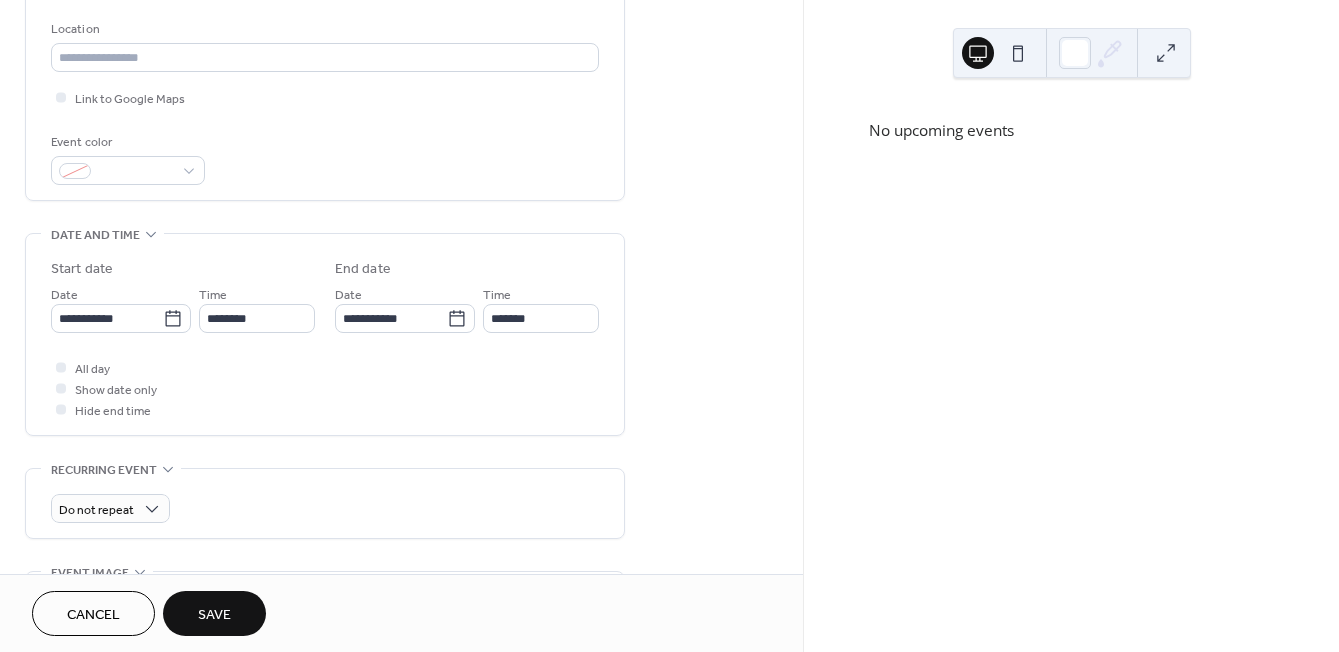scroll, scrollTop: 421, scrollLeft: 0, axis: vertical 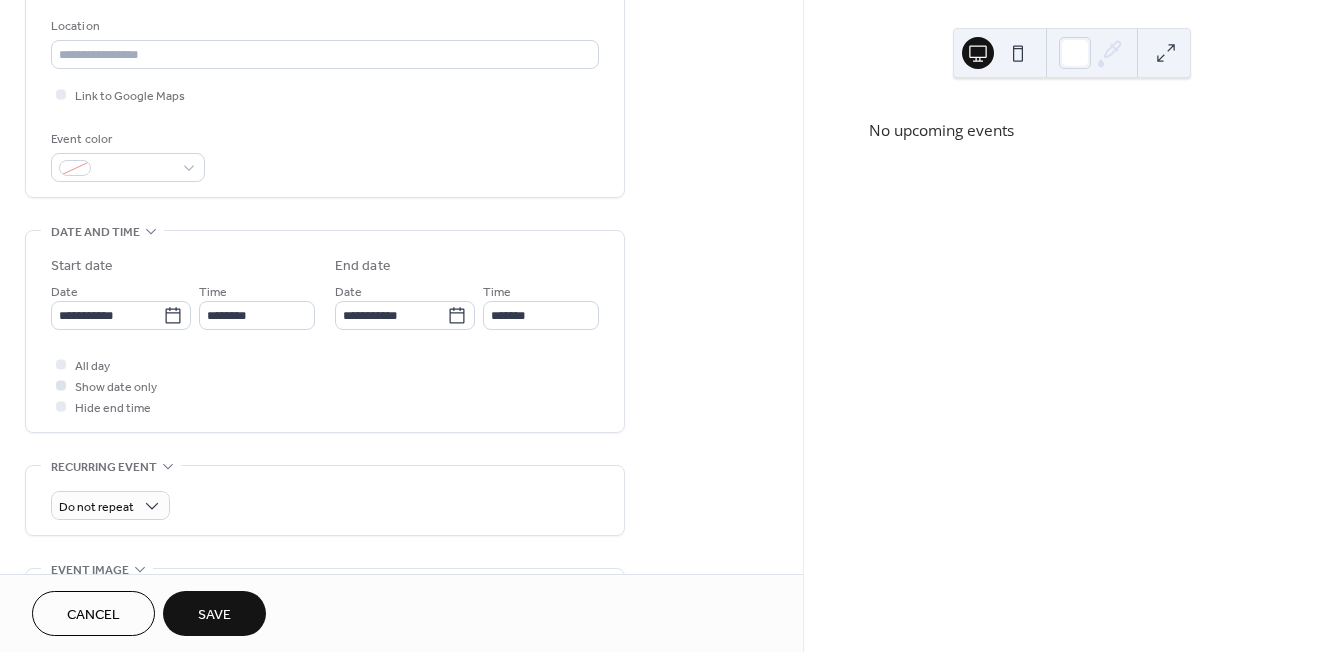 type on "**********" 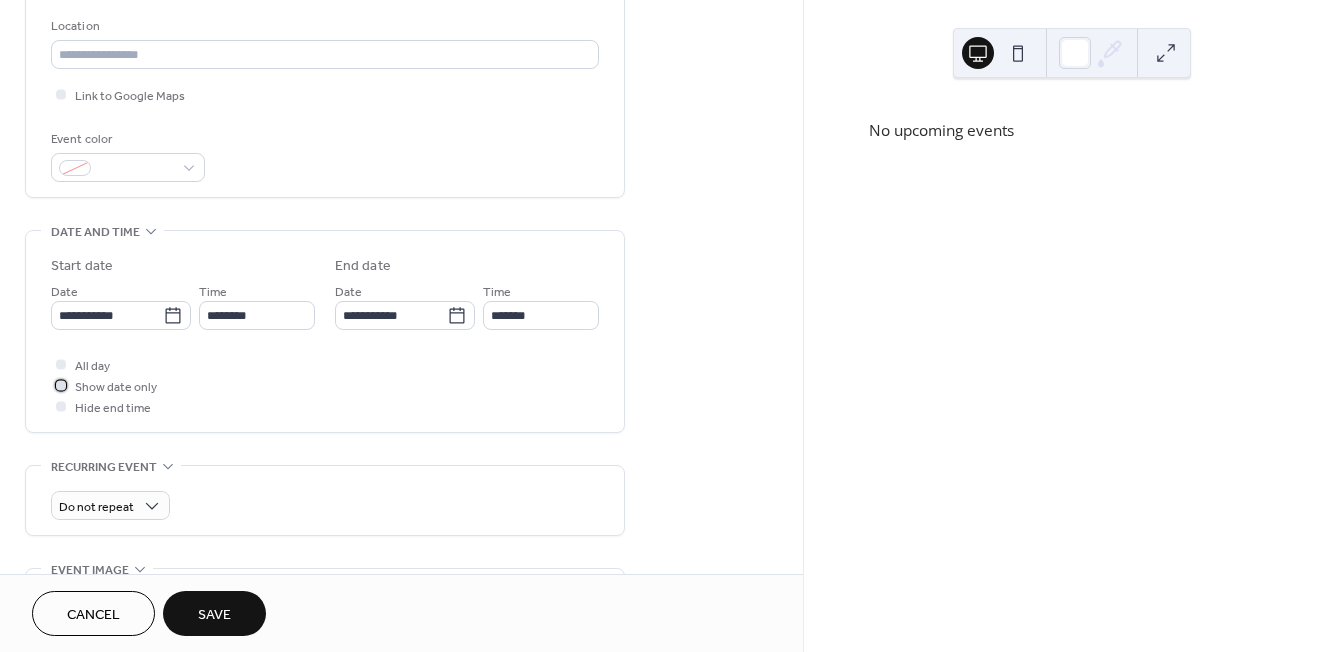 click at bounding box center (61, 385) 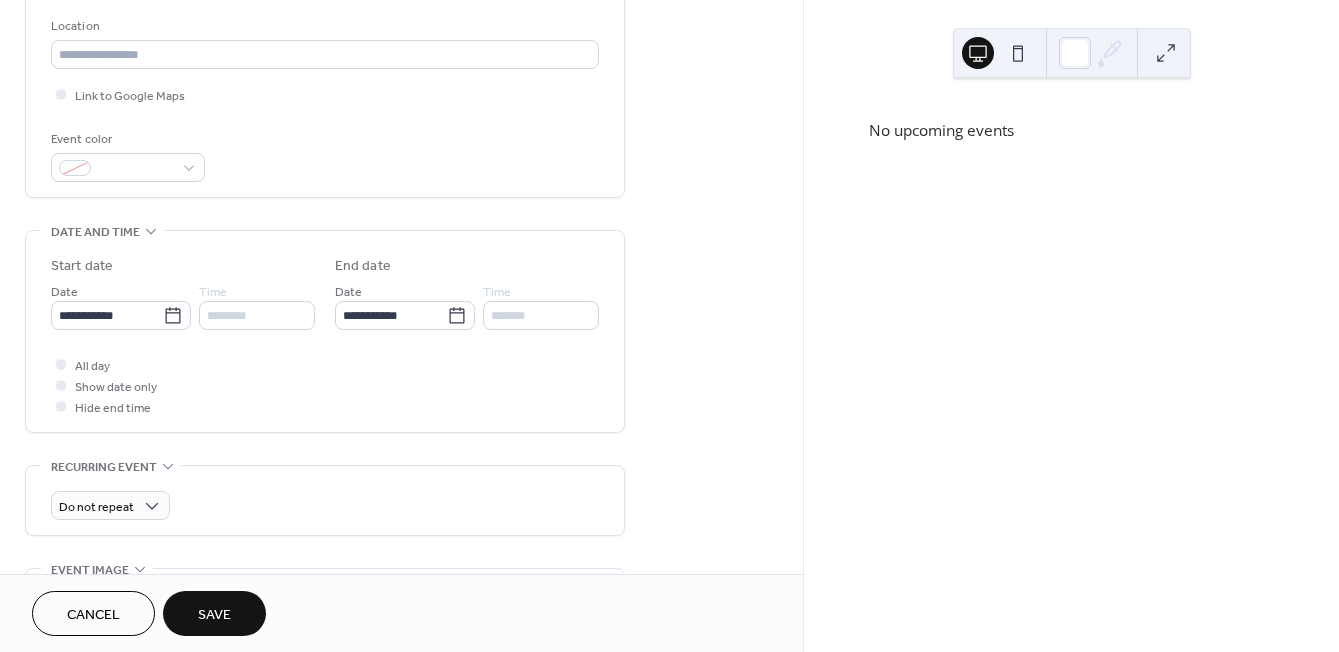 click on "Save" at bounding box center [214, 615] 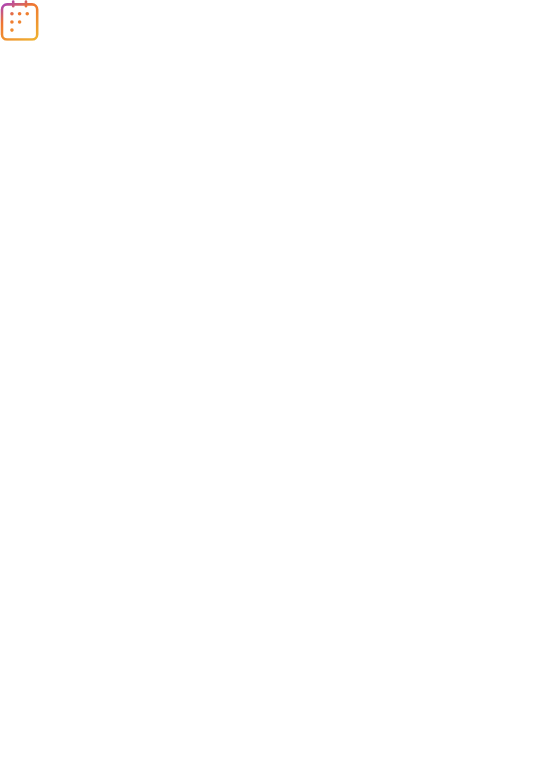 scroll, scrollTop: 0, scrollLeft: 0, axis: both 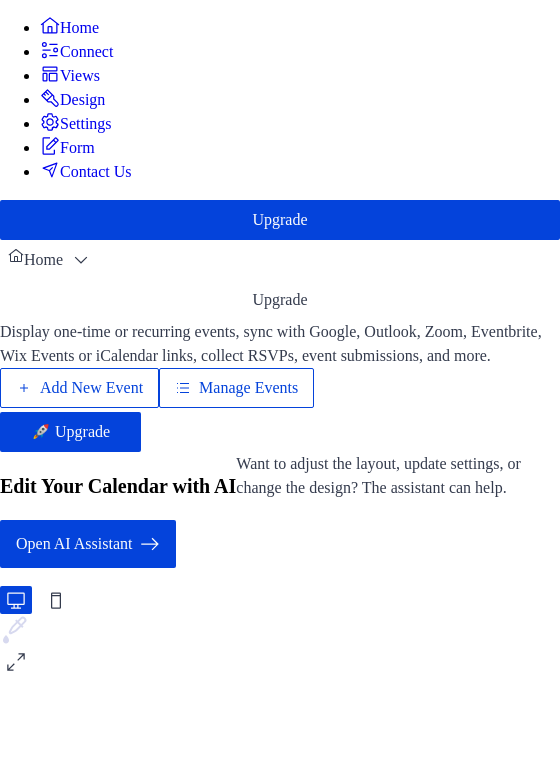 click on "Manage Events" at bounding box center (248, 388) 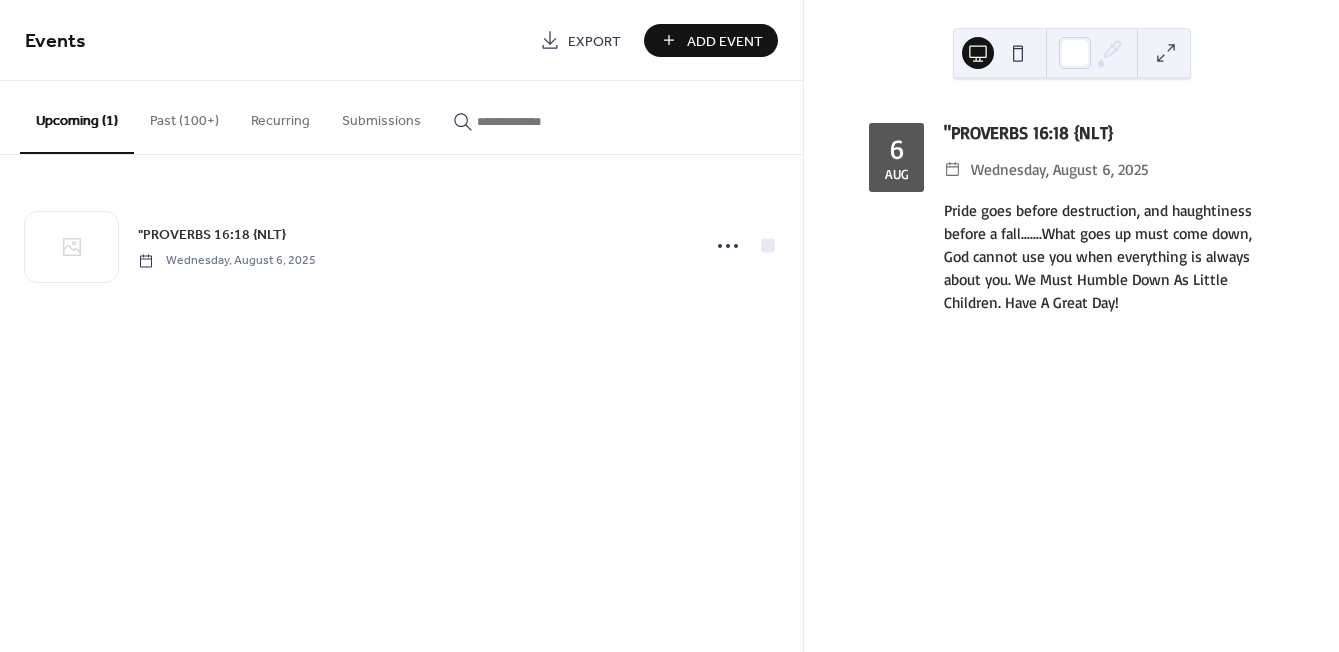 scroll, scrollTop: 0, scrollLeft: 0, axis: both 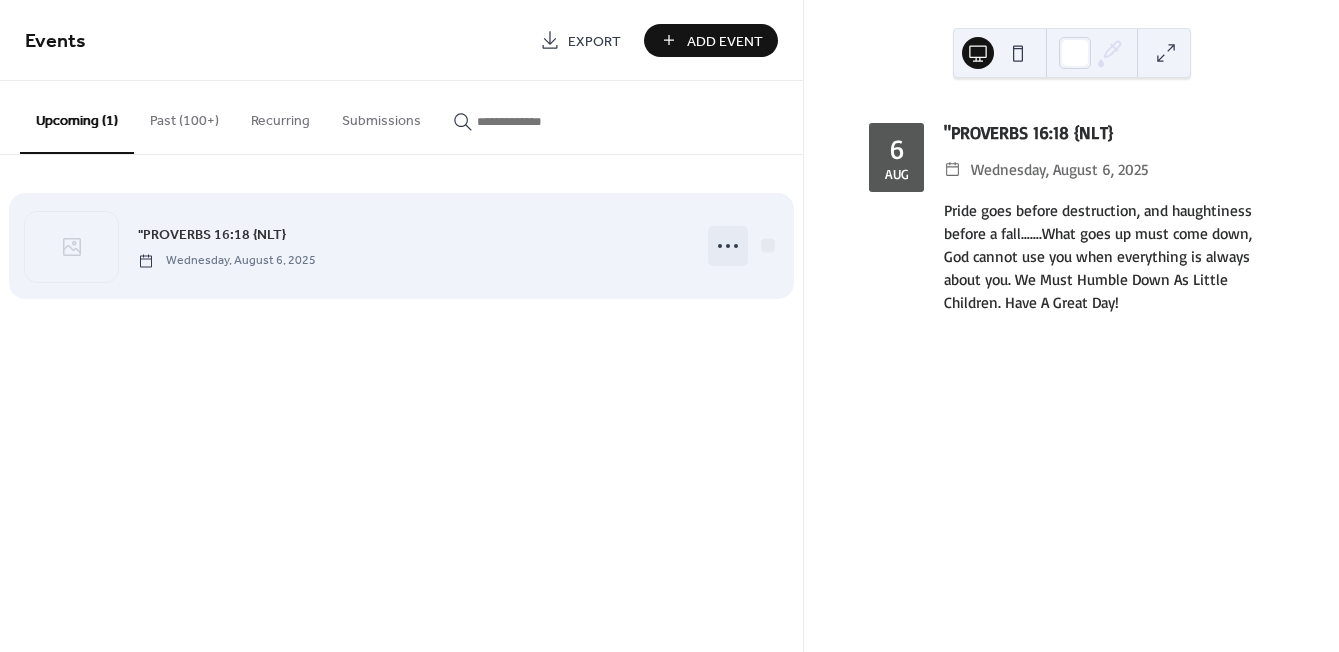 click 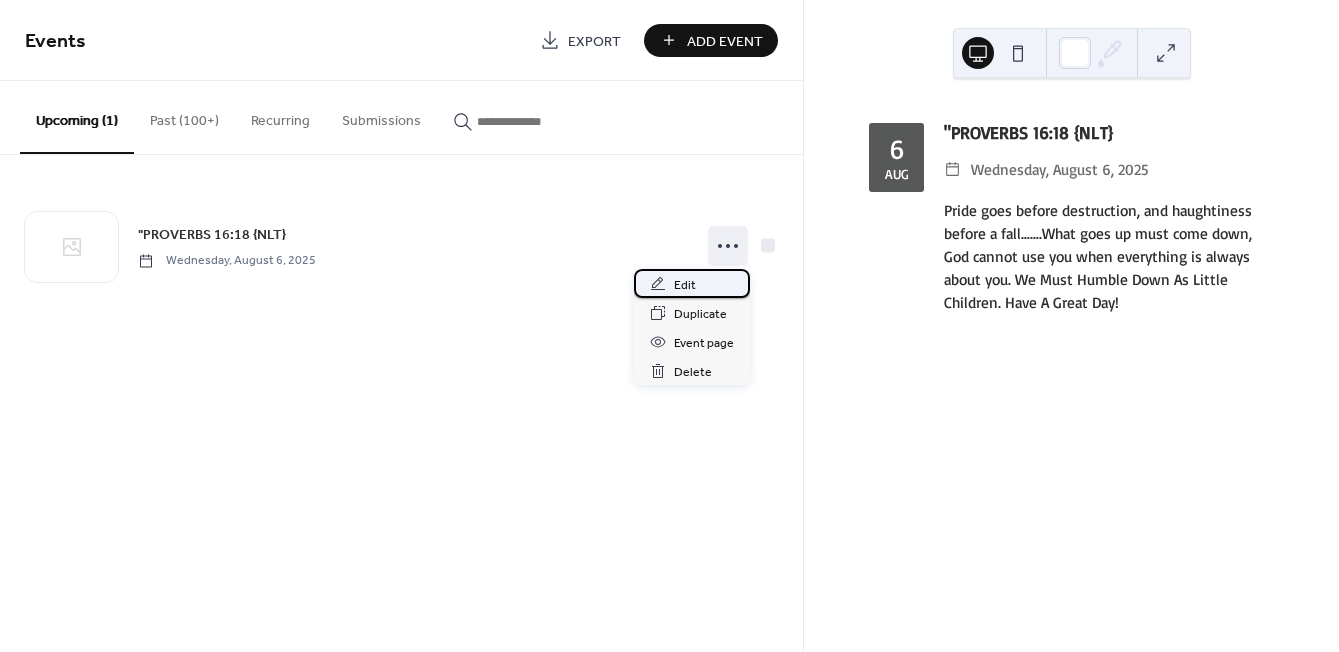 click on "Edit" at bounding box center (685, 285) 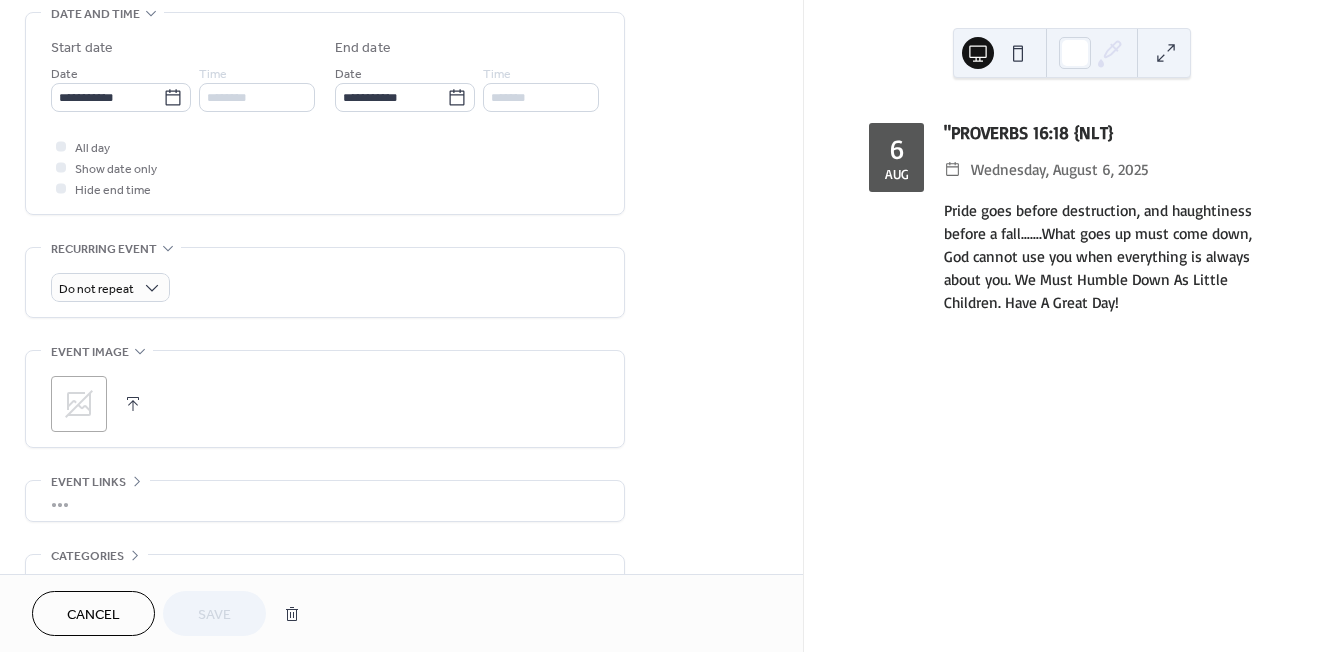 scroll, scrollTop: 641, scrollLeft: 0, axis: vertical 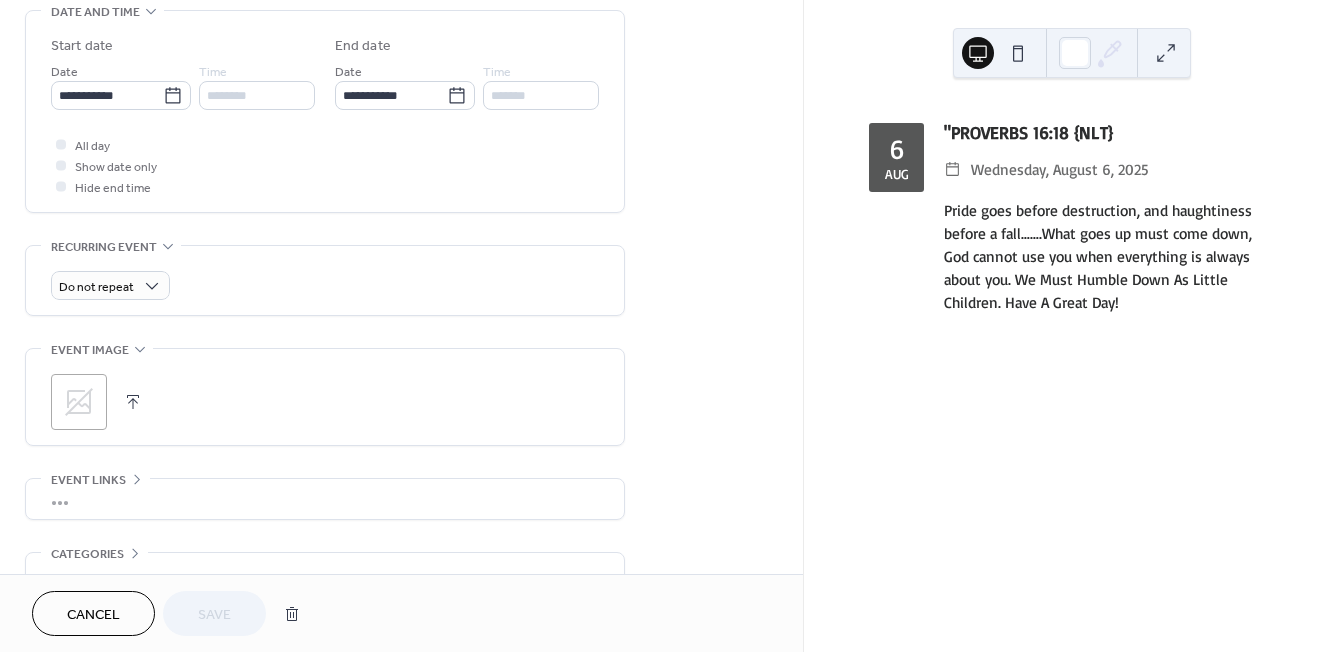 click at bounding box center (133, 402) 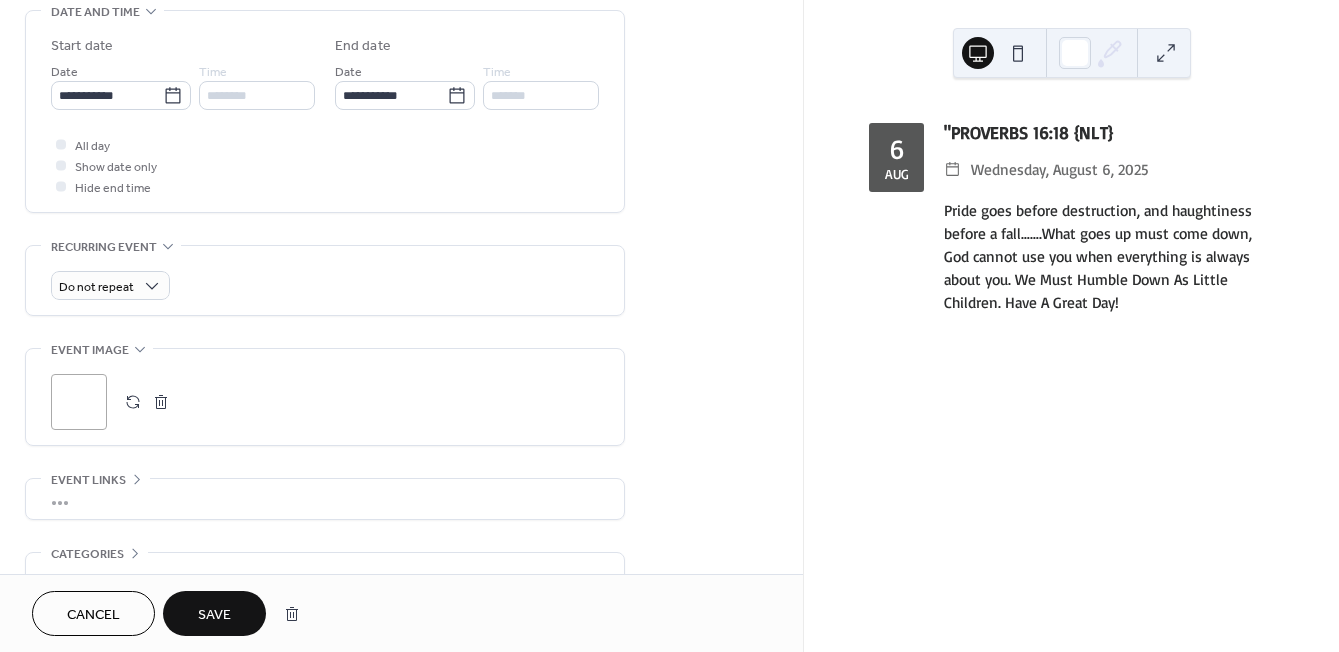 click on "Save" at bounding box center (214, 615) 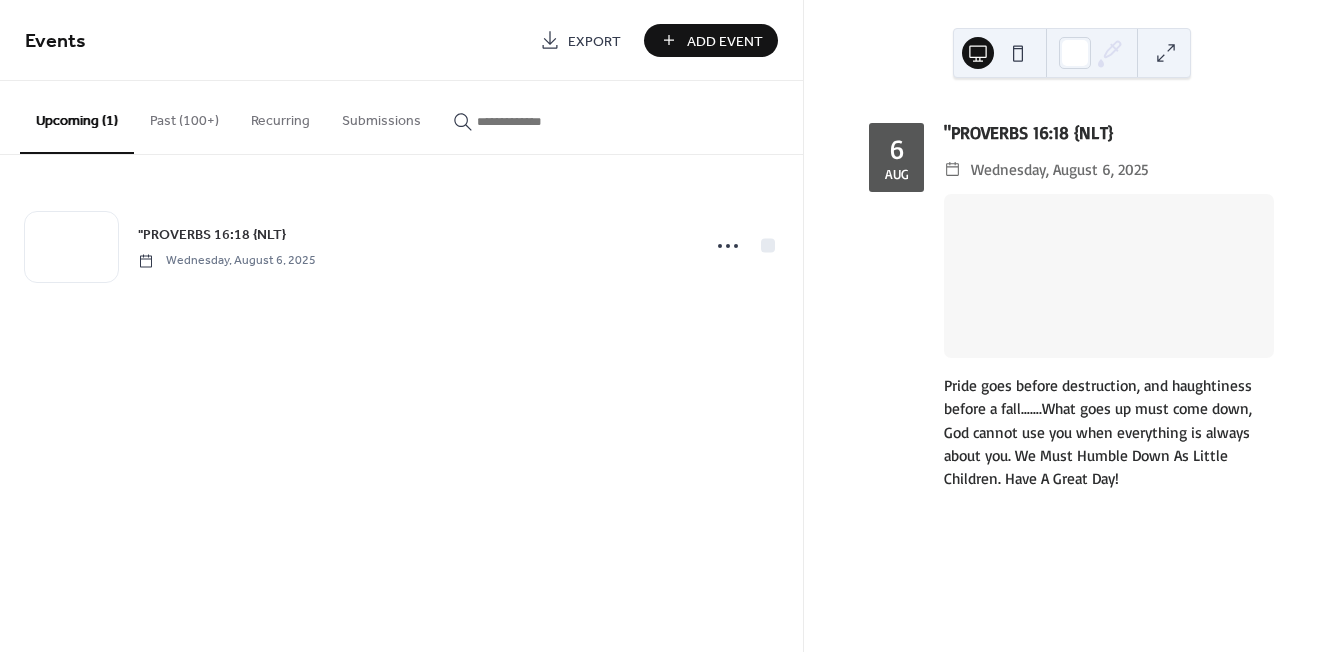 click at bounding box center (1018, 53) 